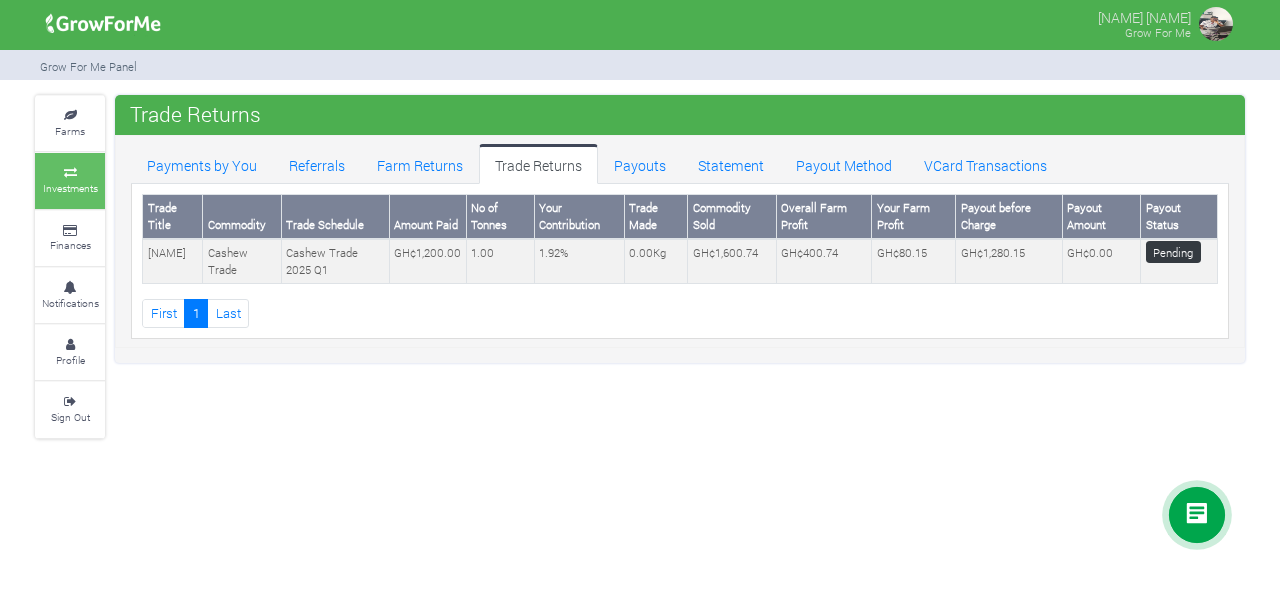 scroll, scrollTop: 0, scrollLeft: 0, axis: both 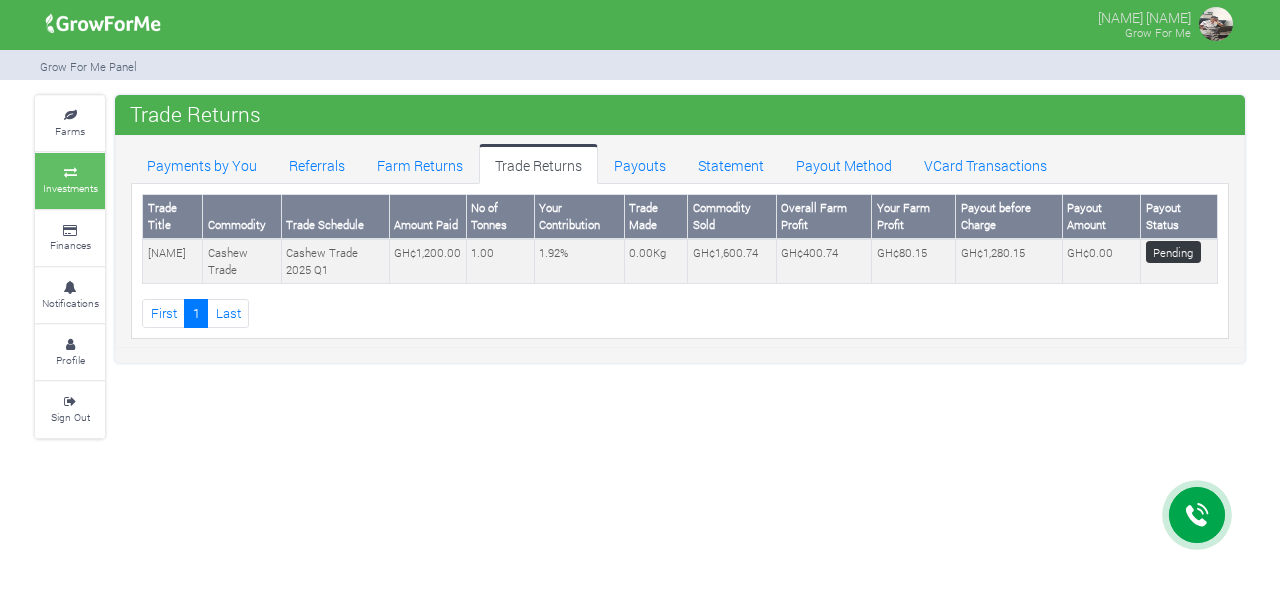 click on "Investments" at bounding box center (70, 188) 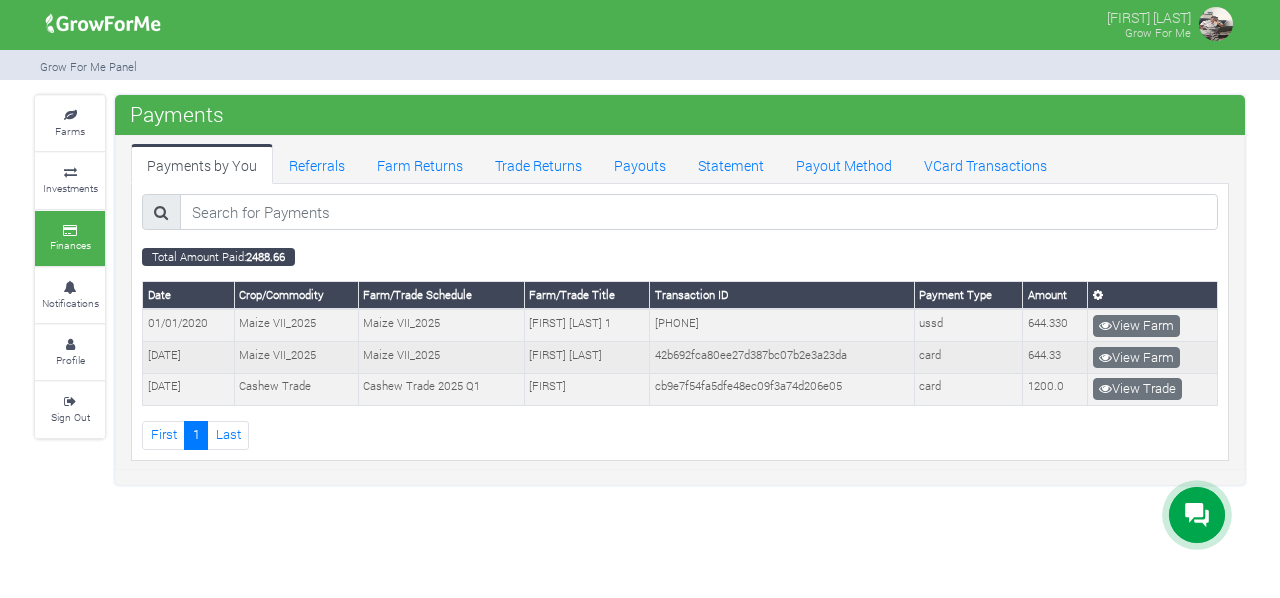 scroll, scrollTop: 0, scrollLeft: 0, axis: both 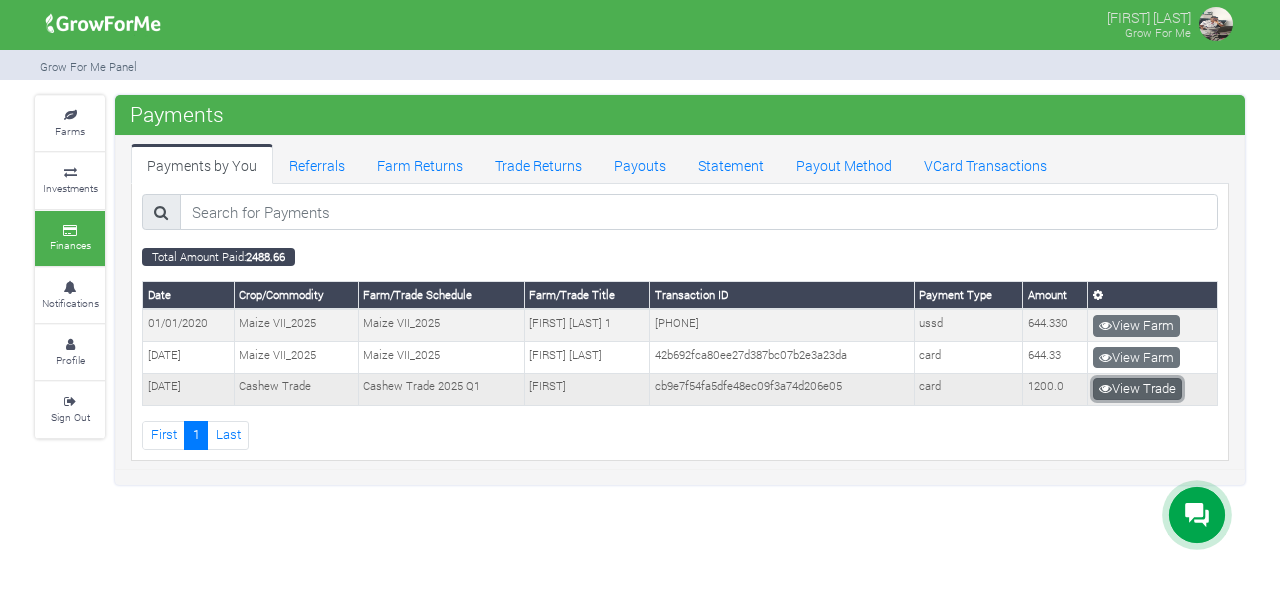click on "View Trade" at bounding box center (1137, 389) 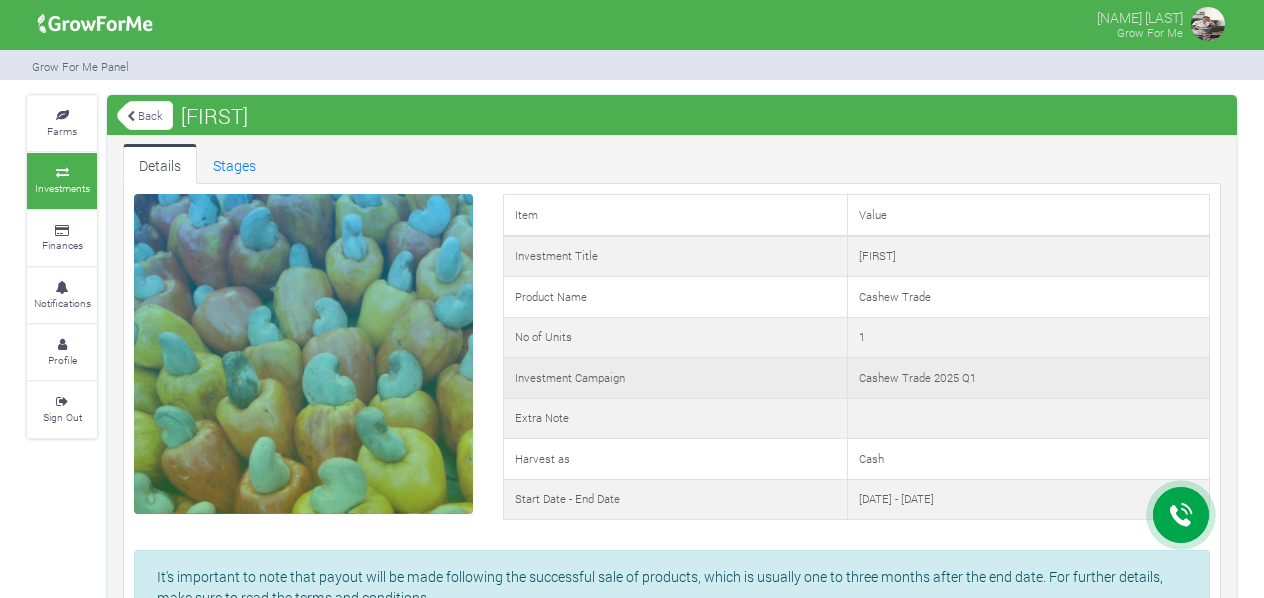 scroll, scrollTop: 0, scrollLeft: 0, axis: both 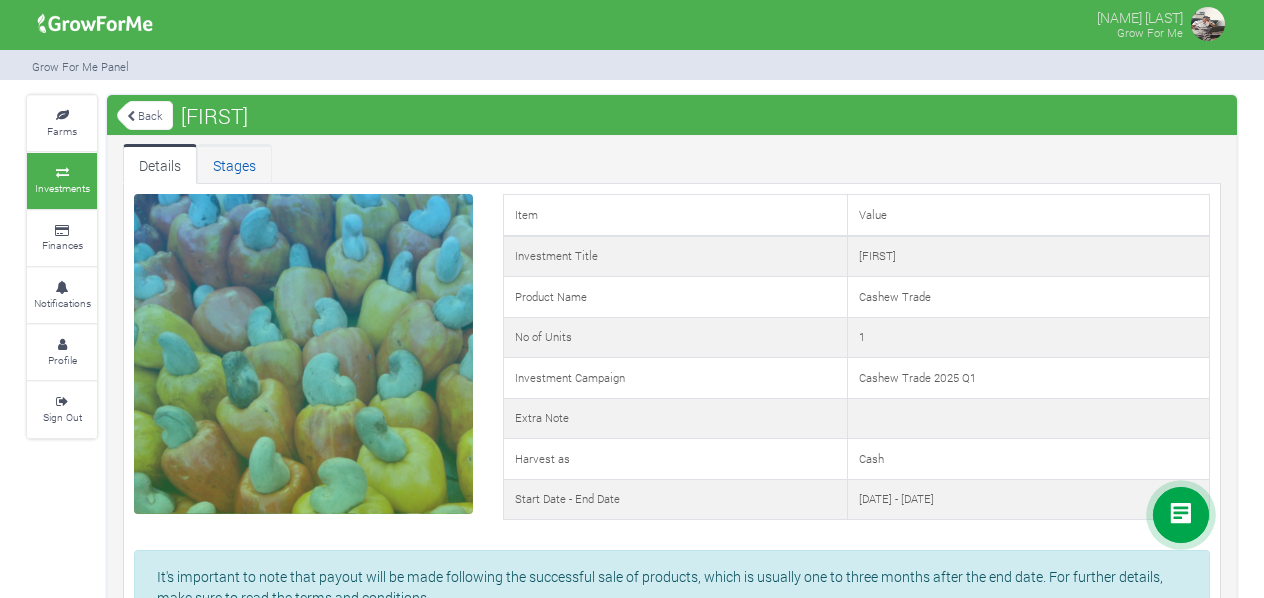 click on "Stages" at bounding box center [234, 164] 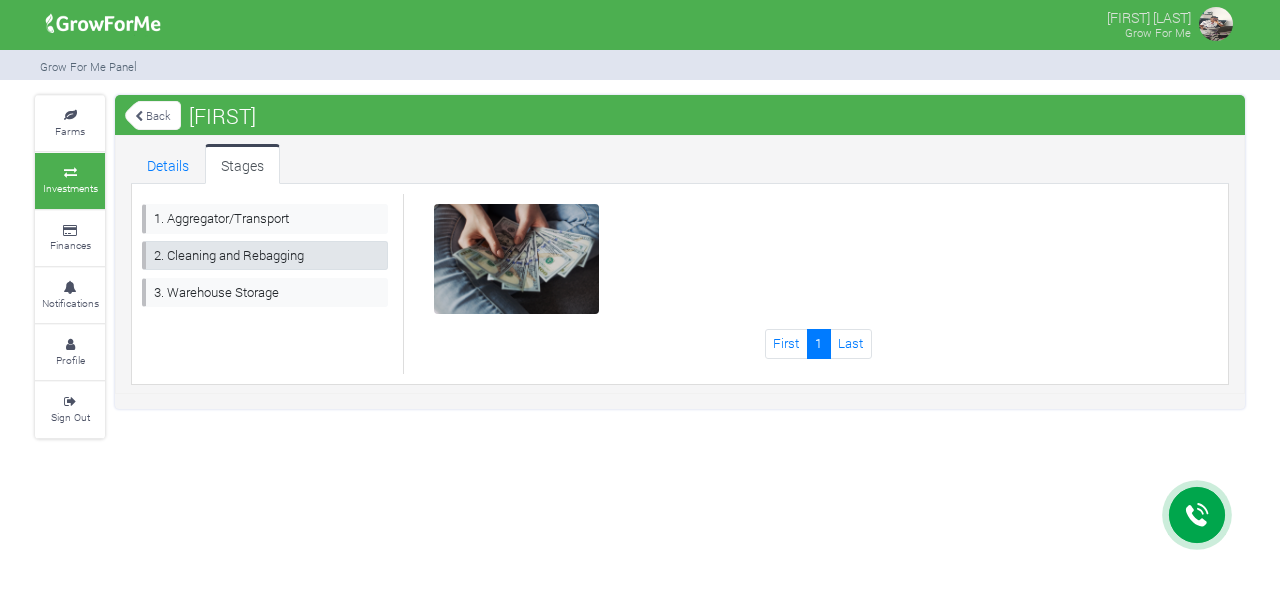 scroll, scrollTop: 0, scrollLeft: 0, axis: both 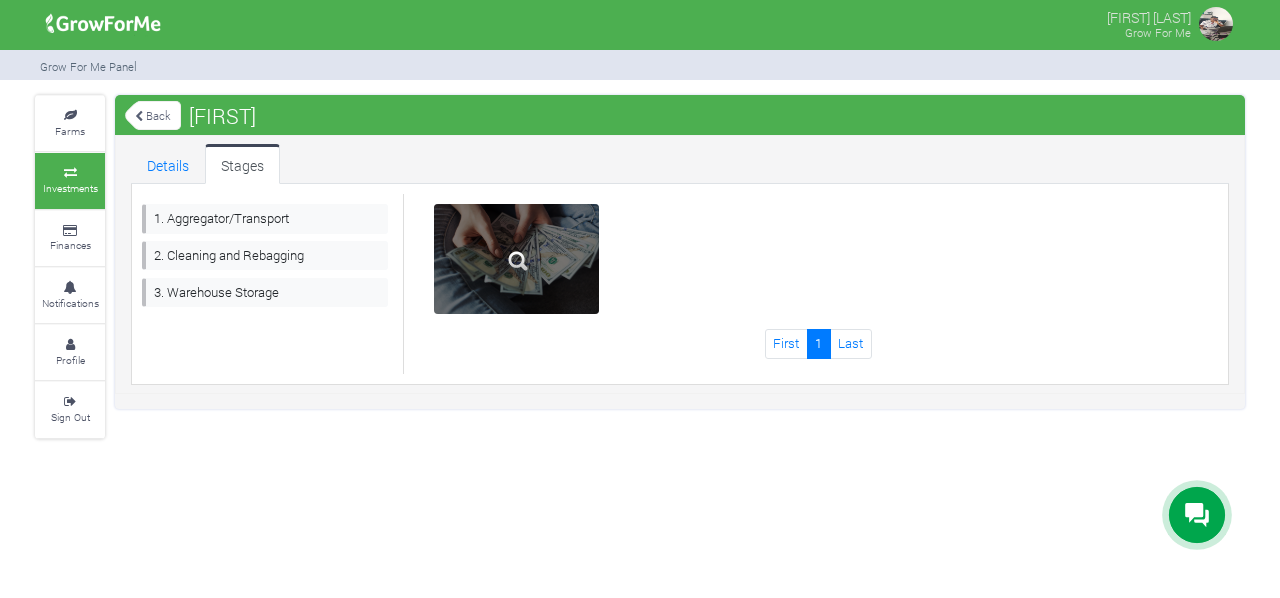 click at bounding box center [518, 261] 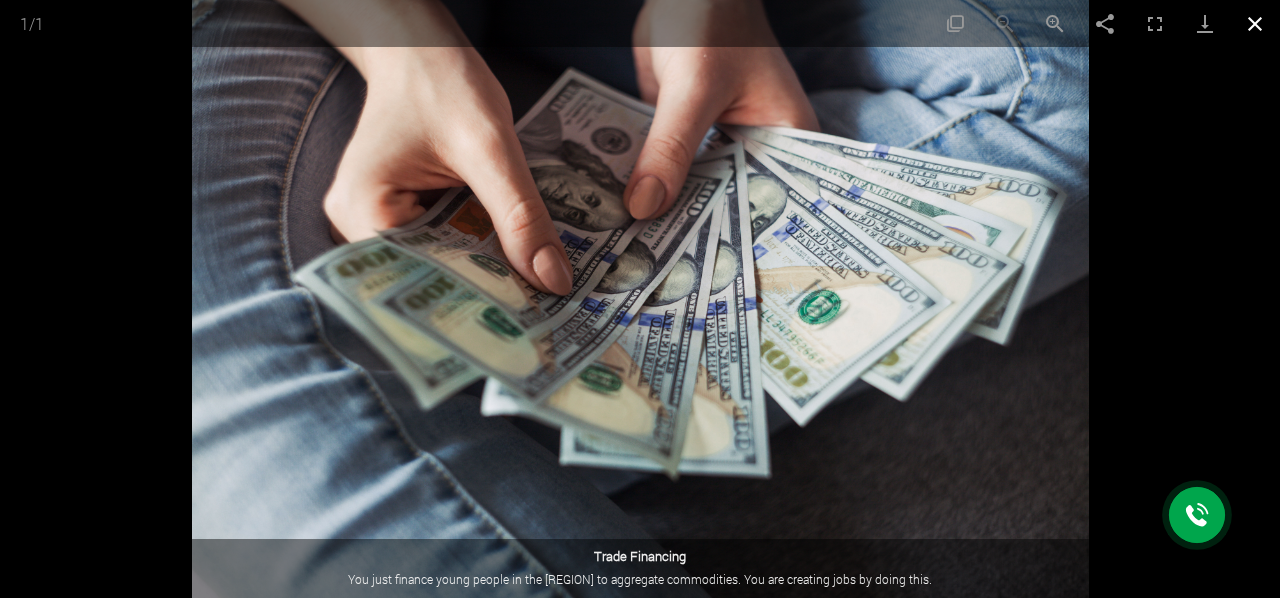 click at bounding box center (1255, 23) 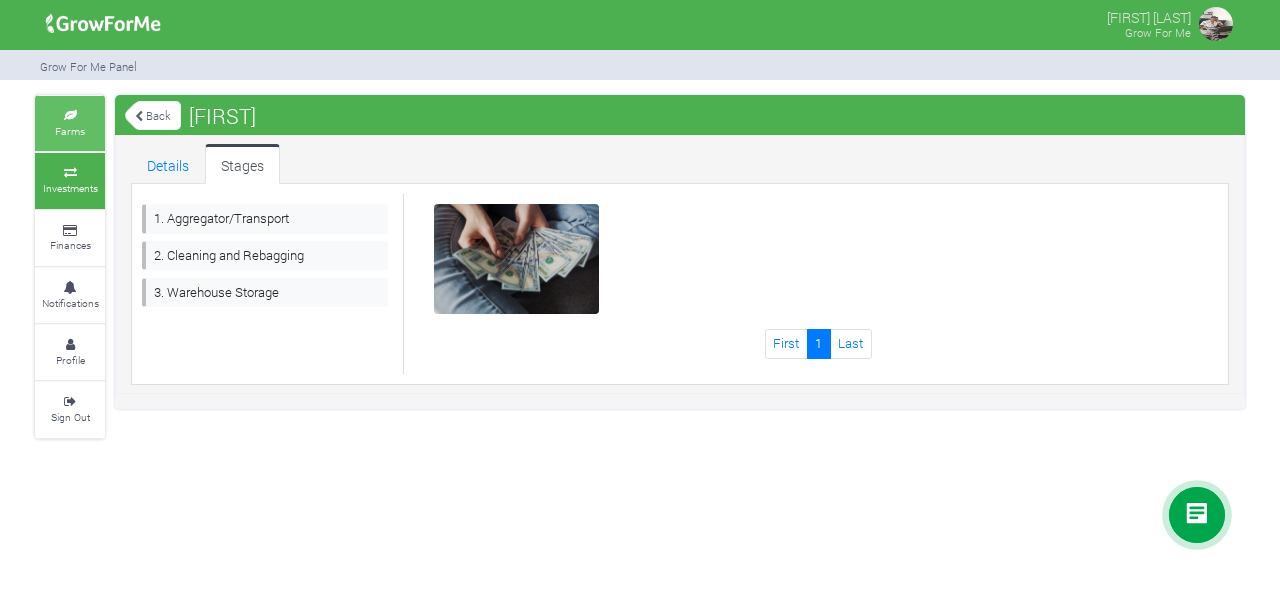 click at bounding box center [70, 116] 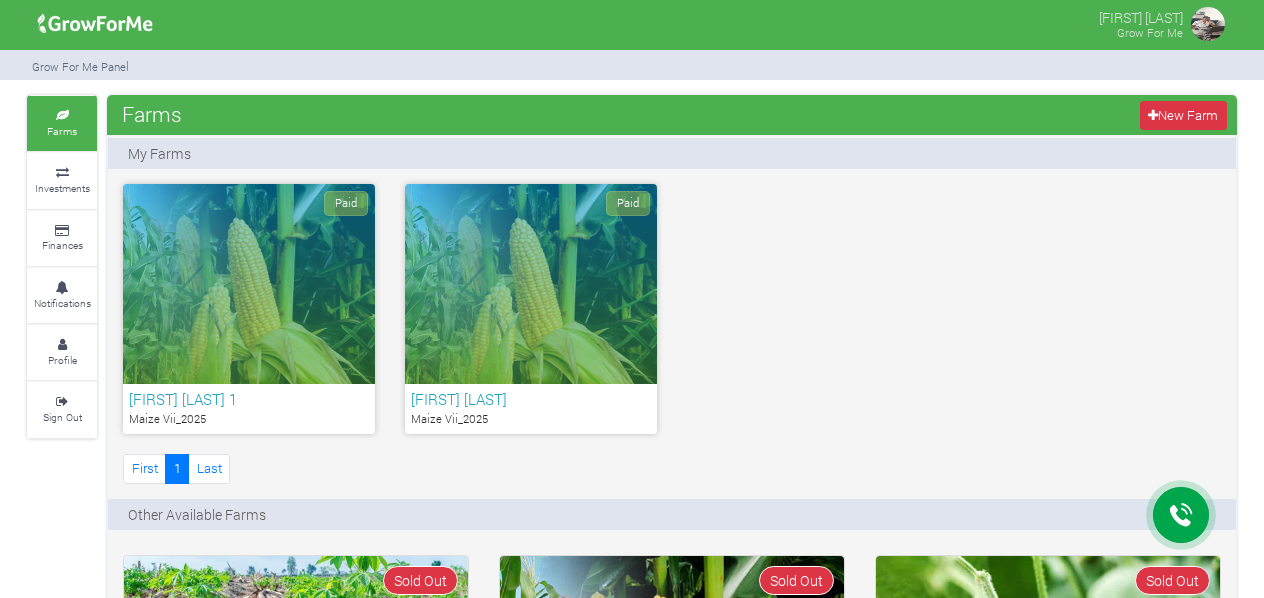 scroll, scrollTop: 0, scrollLeft: 0, axis: both 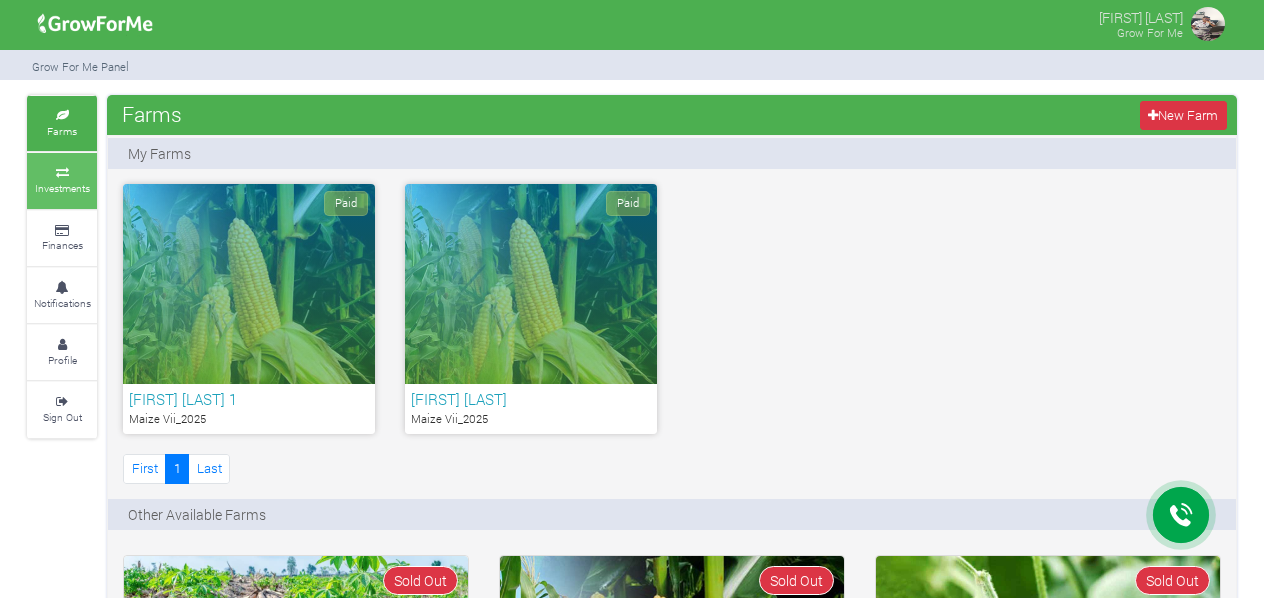 click on "Investments" at bounding box center [62, 188] 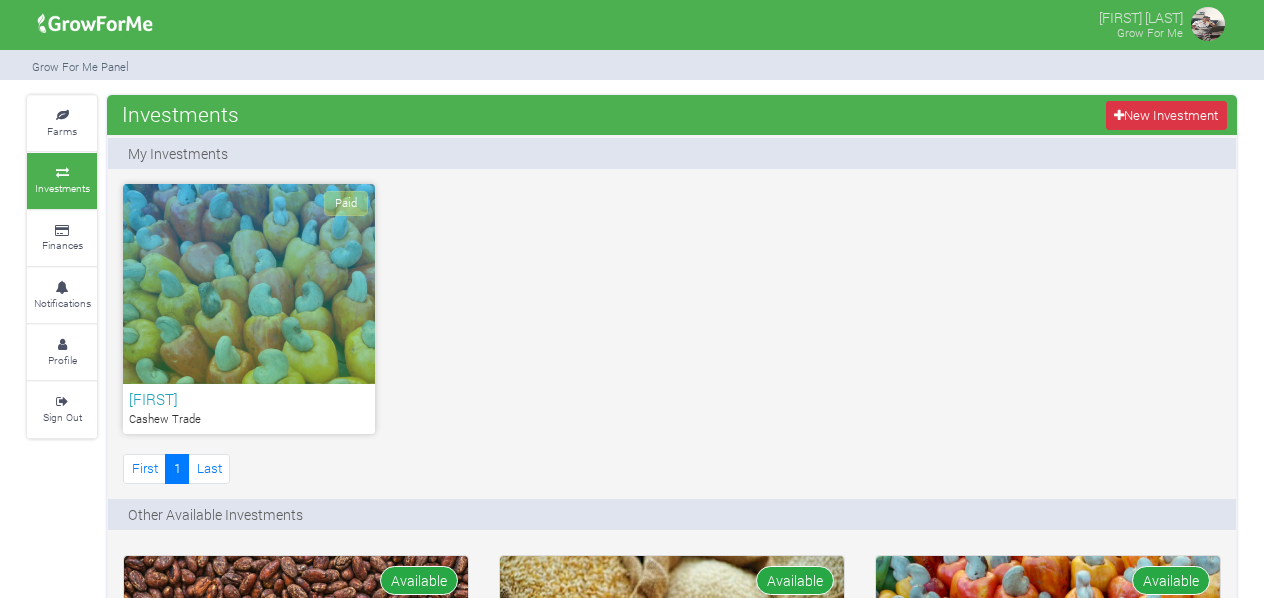 scroll, scrollTop: 0, scrollLeft: 0, axis: both 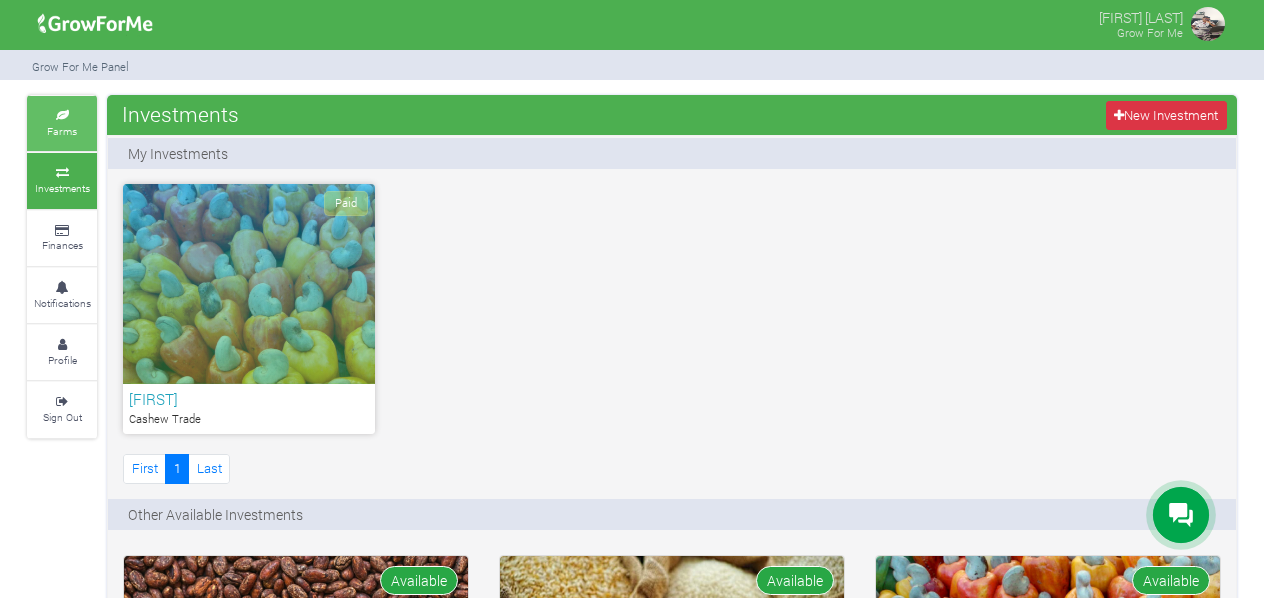 click on "Farms" at bounding box center [62, 123] 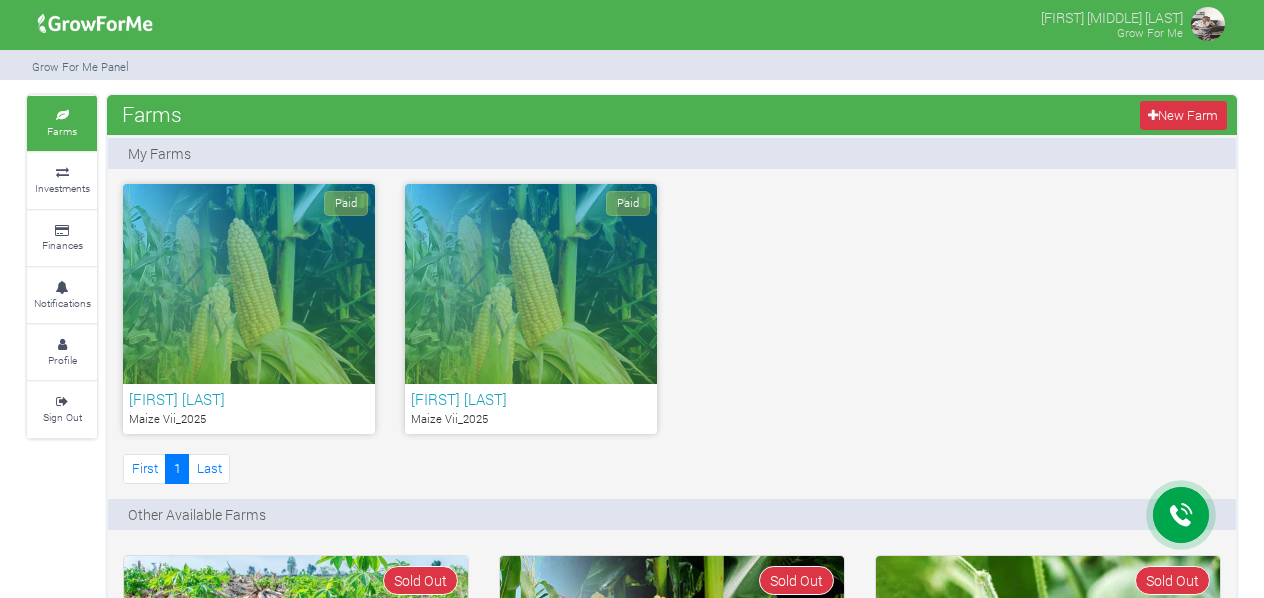 scroll, scrollTop: 0, scrollLeft: 0, axis: both 